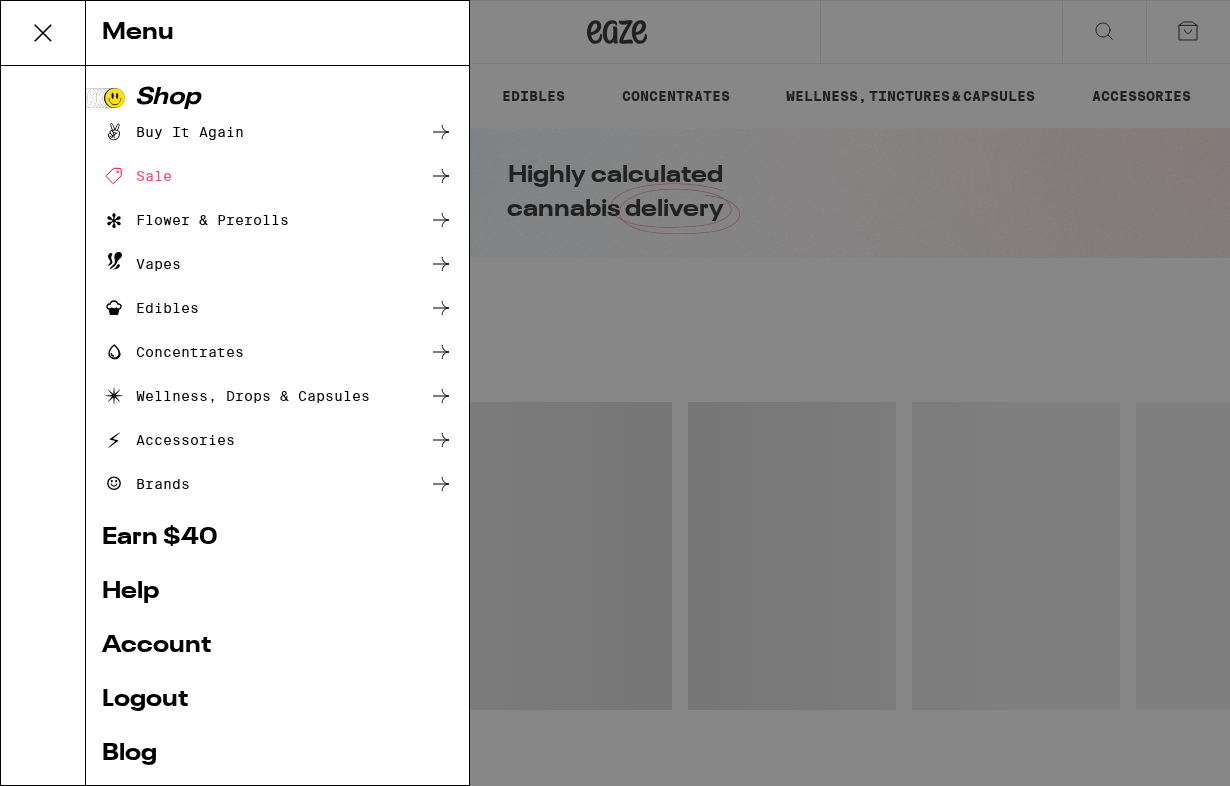 scroll, scrollTop: 0, scrollLeft: 0, axis: both 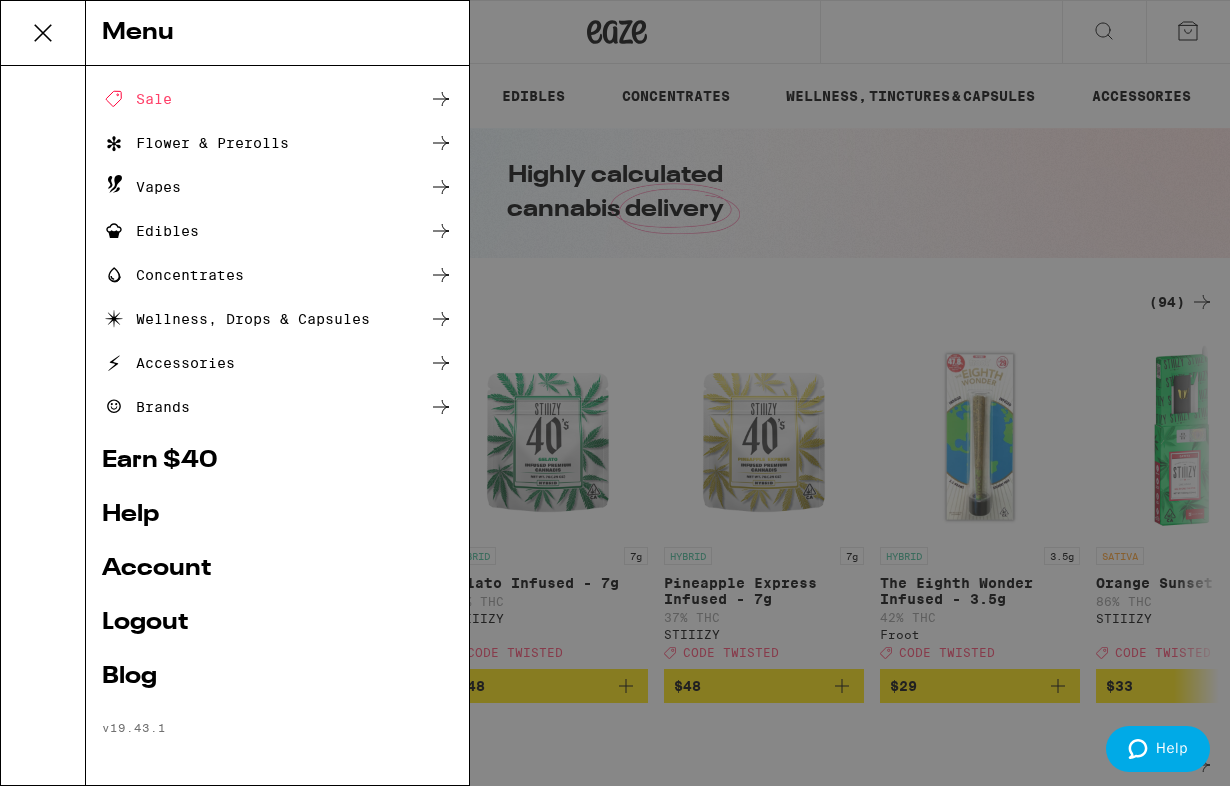 click on "Help" at bounding box center [277, 515] 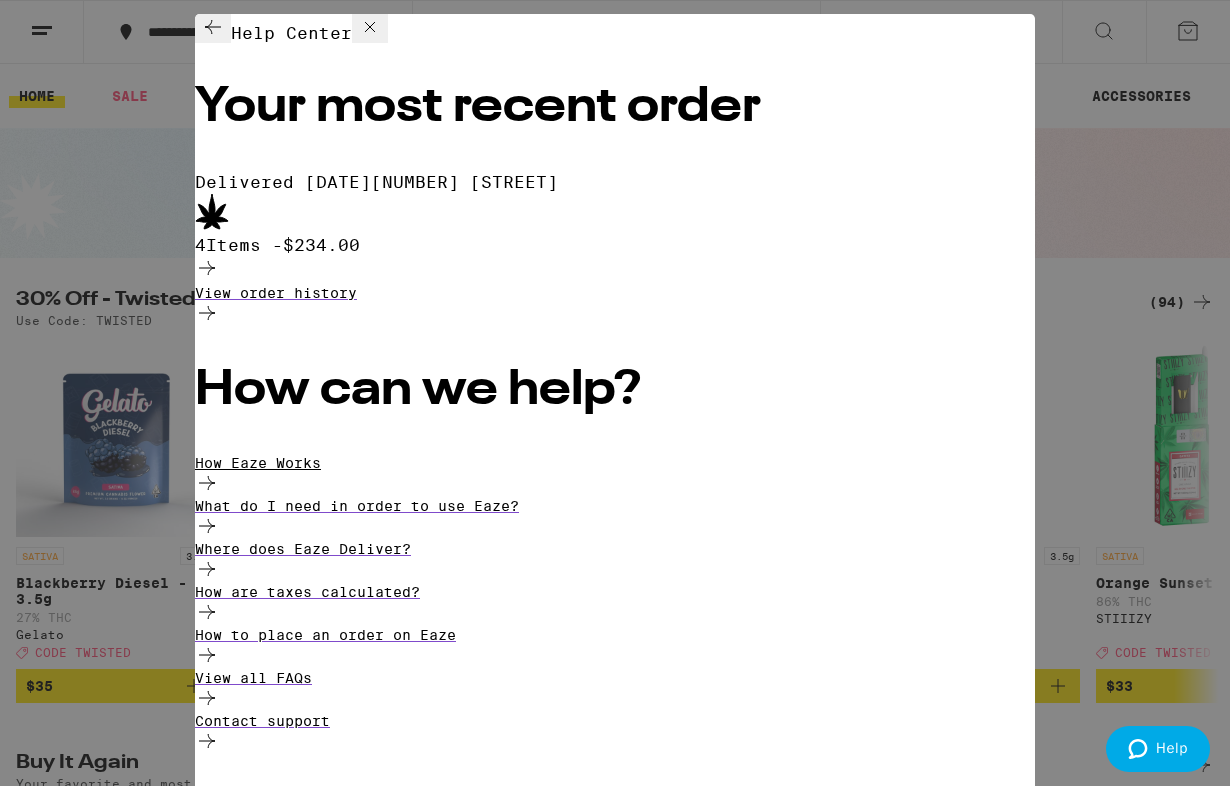 scroll, scrollTop: 14, scrollLeft: 0, axis: vertical 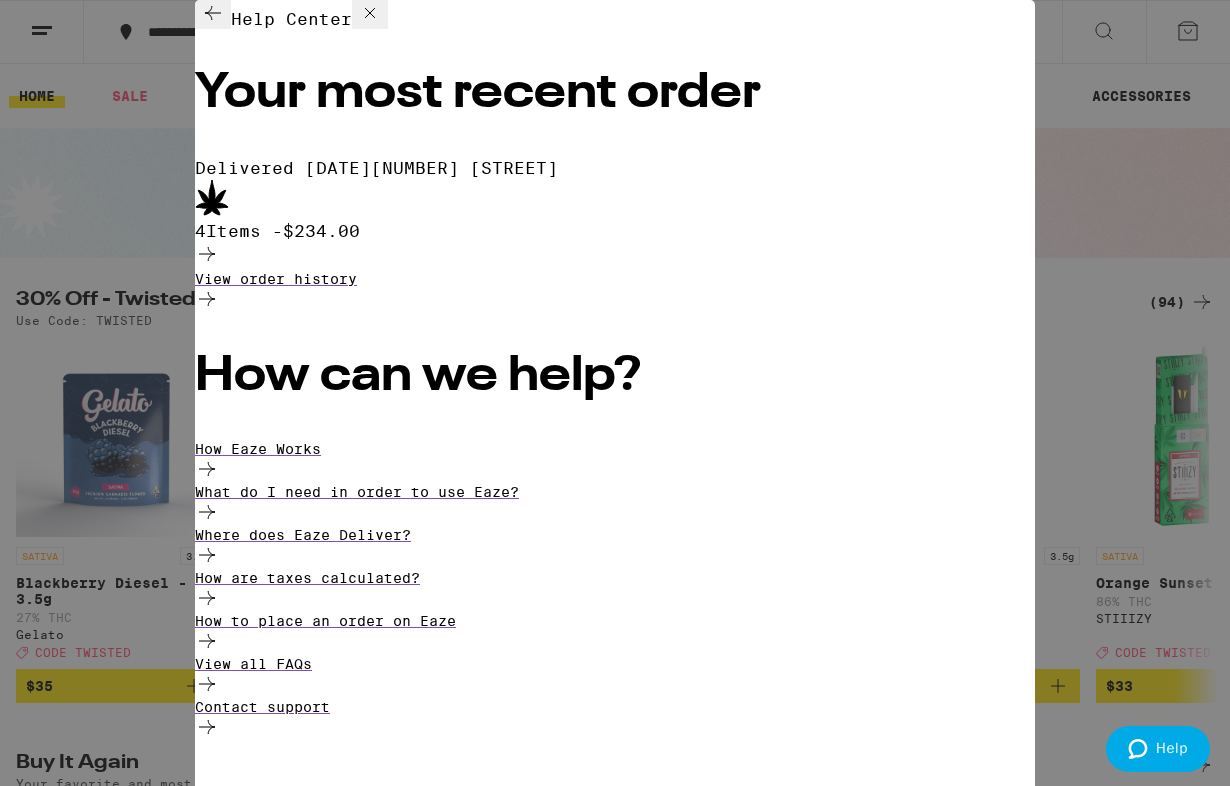 click 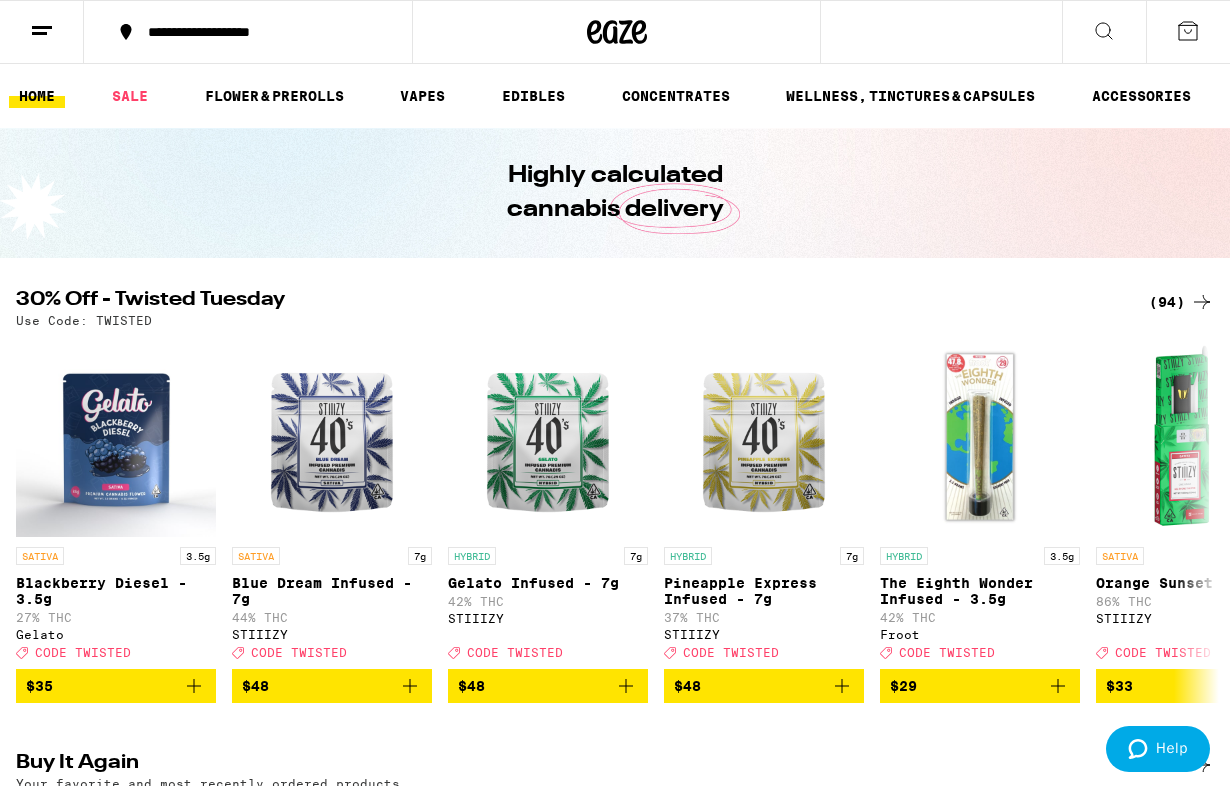 scroll, scrollTop: 0, scrollLeft: 0, axis: both 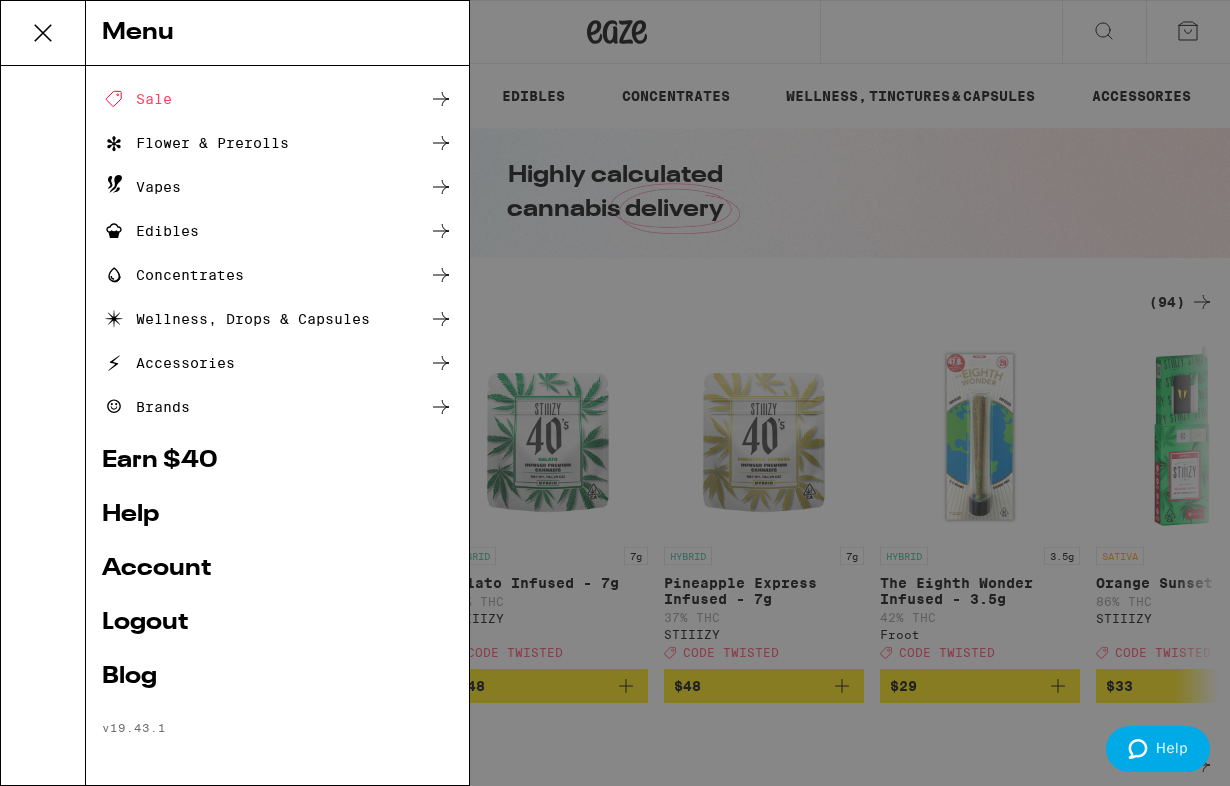 click on "Account" at bounding box center [277, 569] 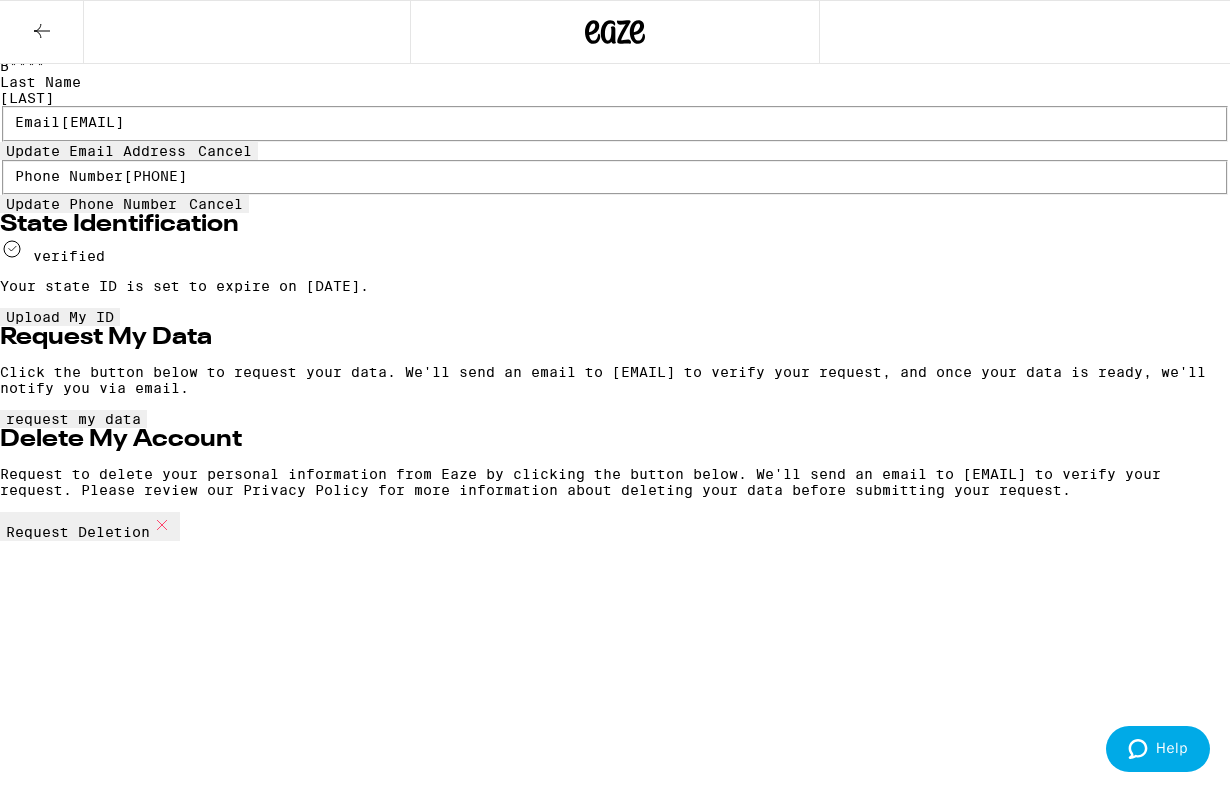 scroll, scrollTop: 0, scrollLeft: 0, axis: both 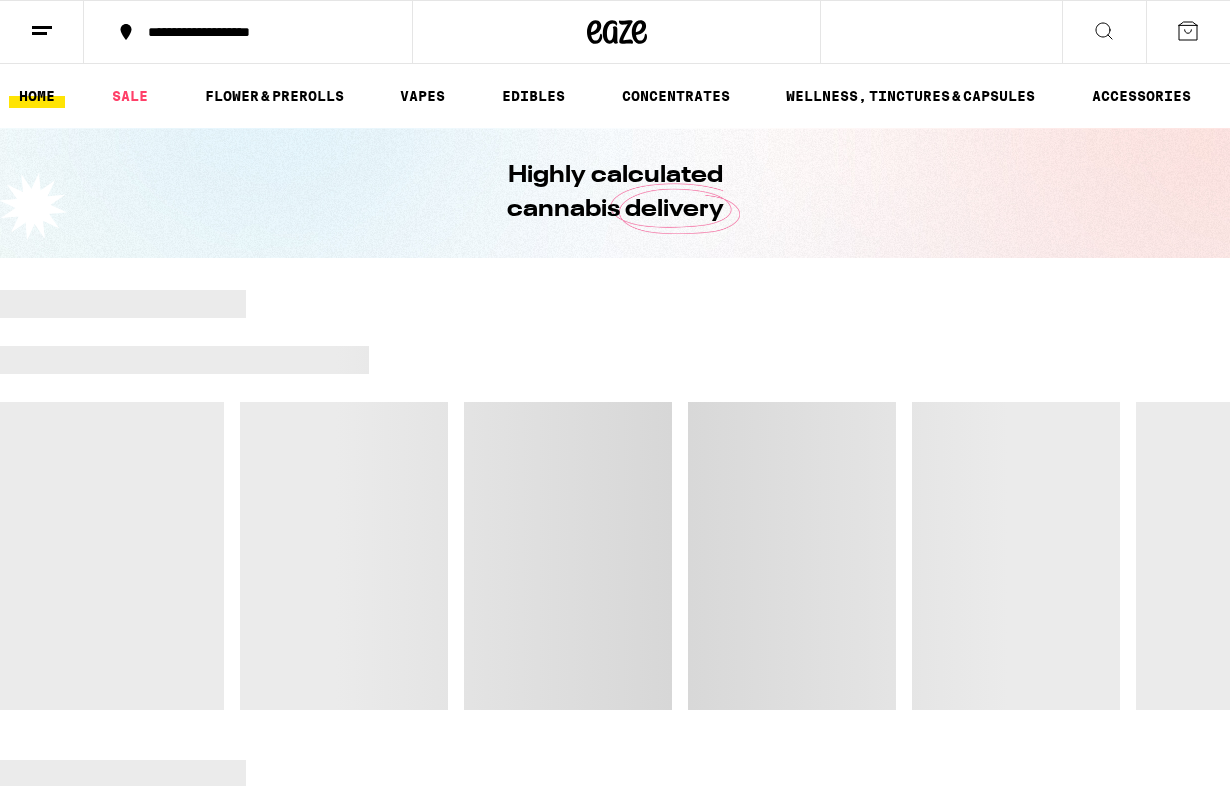 click 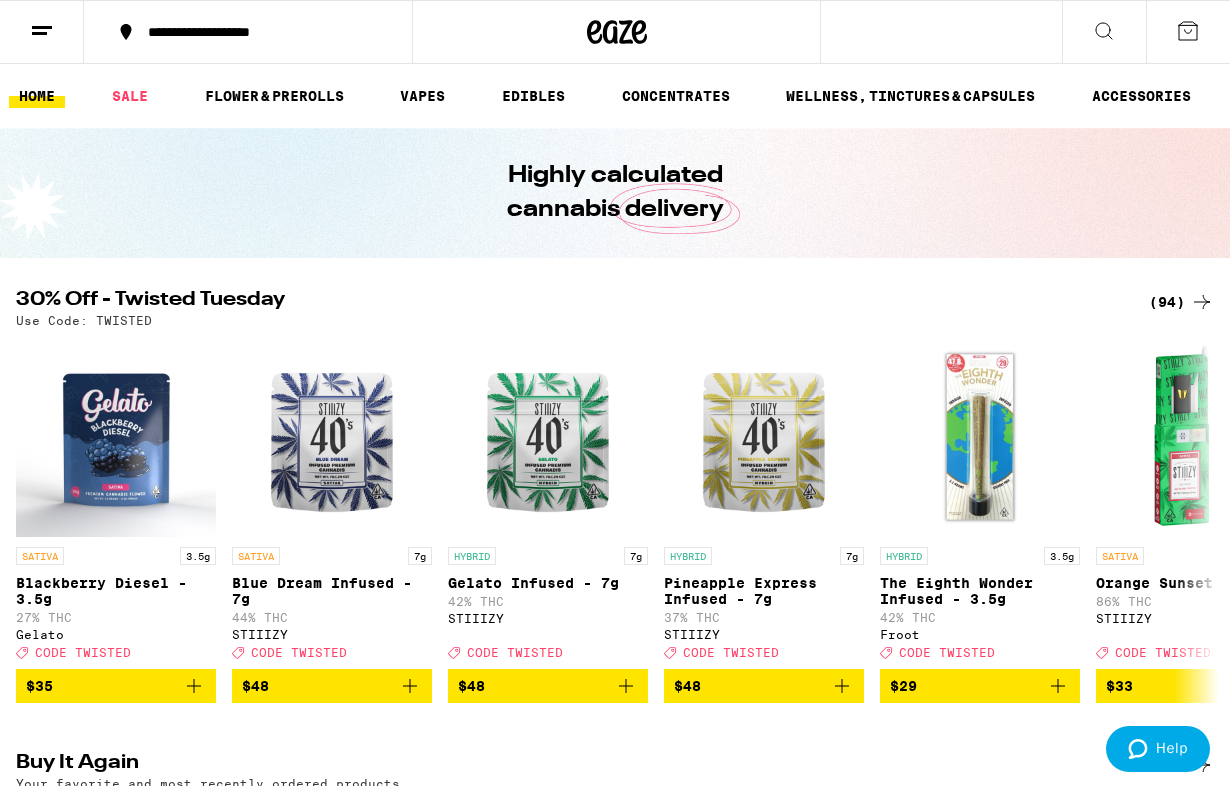 scroll, scrollTop: 0, scrollLeft: 0, axis: both 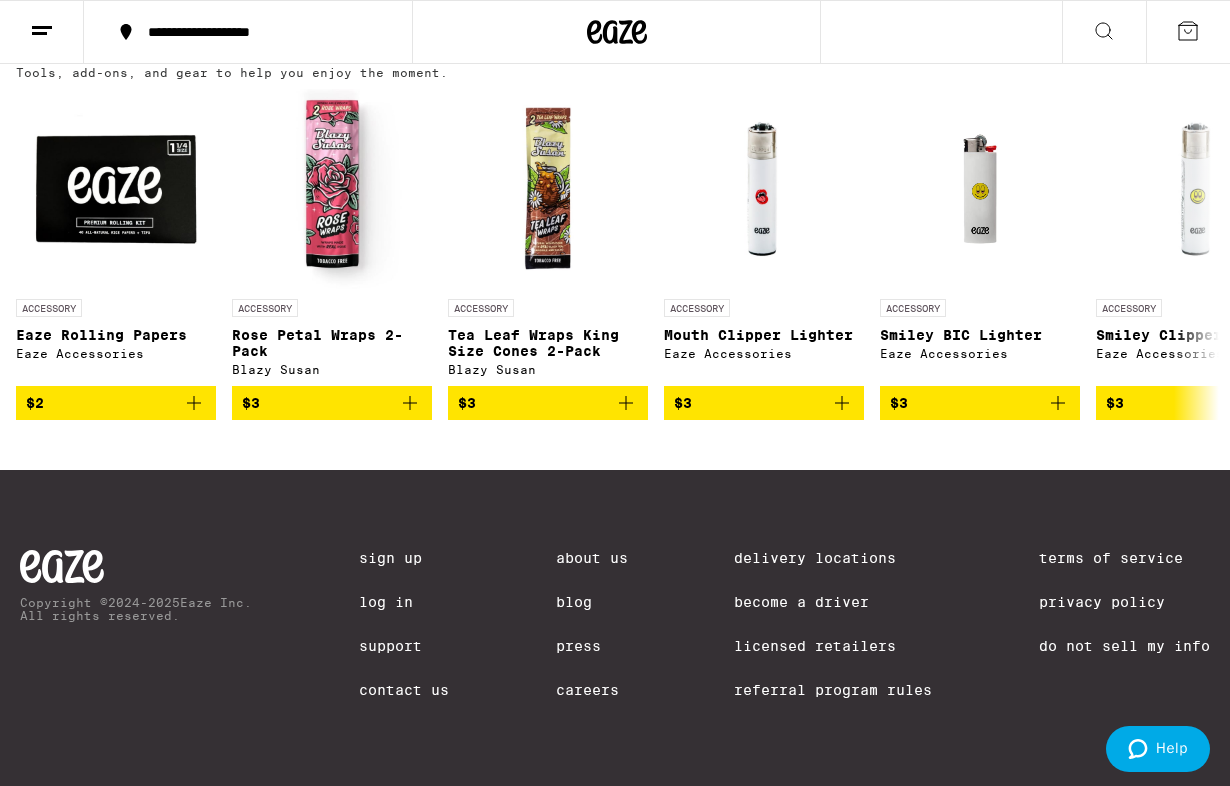 click on "Careers" at bounding box center [592, 690] 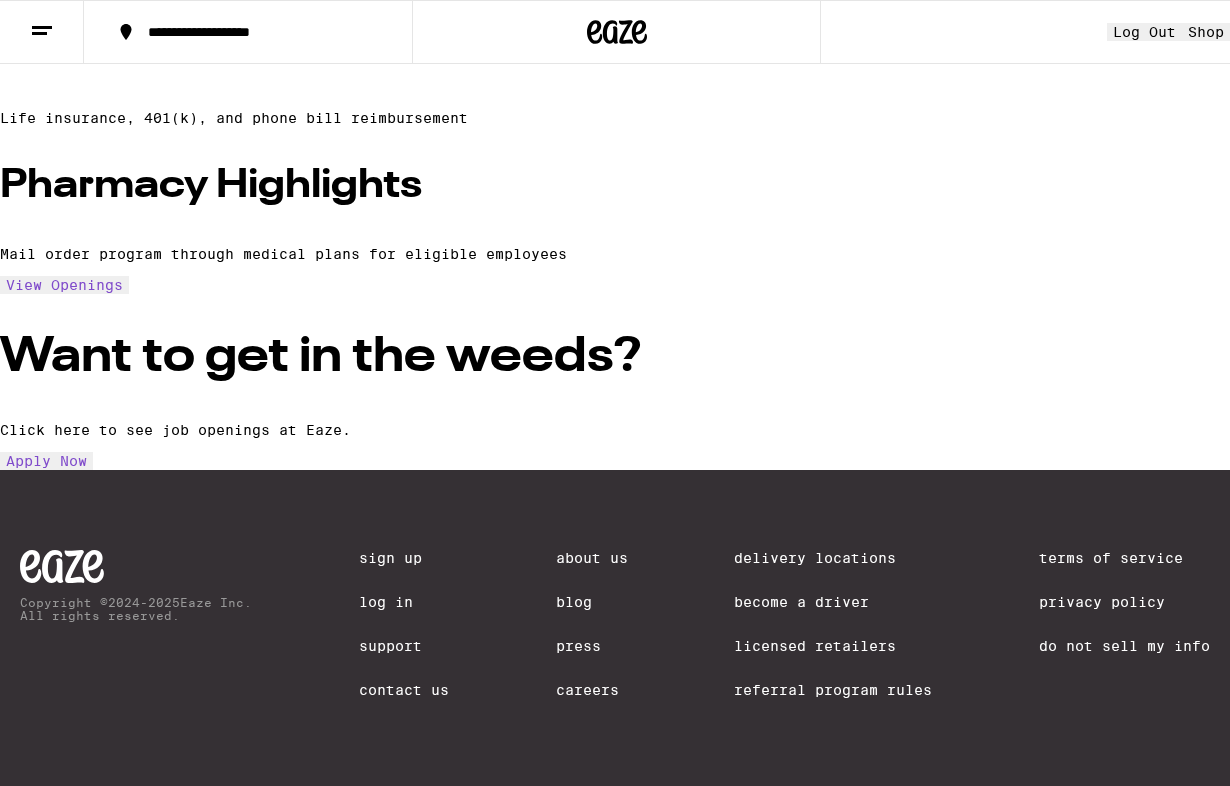 scroll, scrollTop: 2071, scrollLeft: 0, axis: vertical 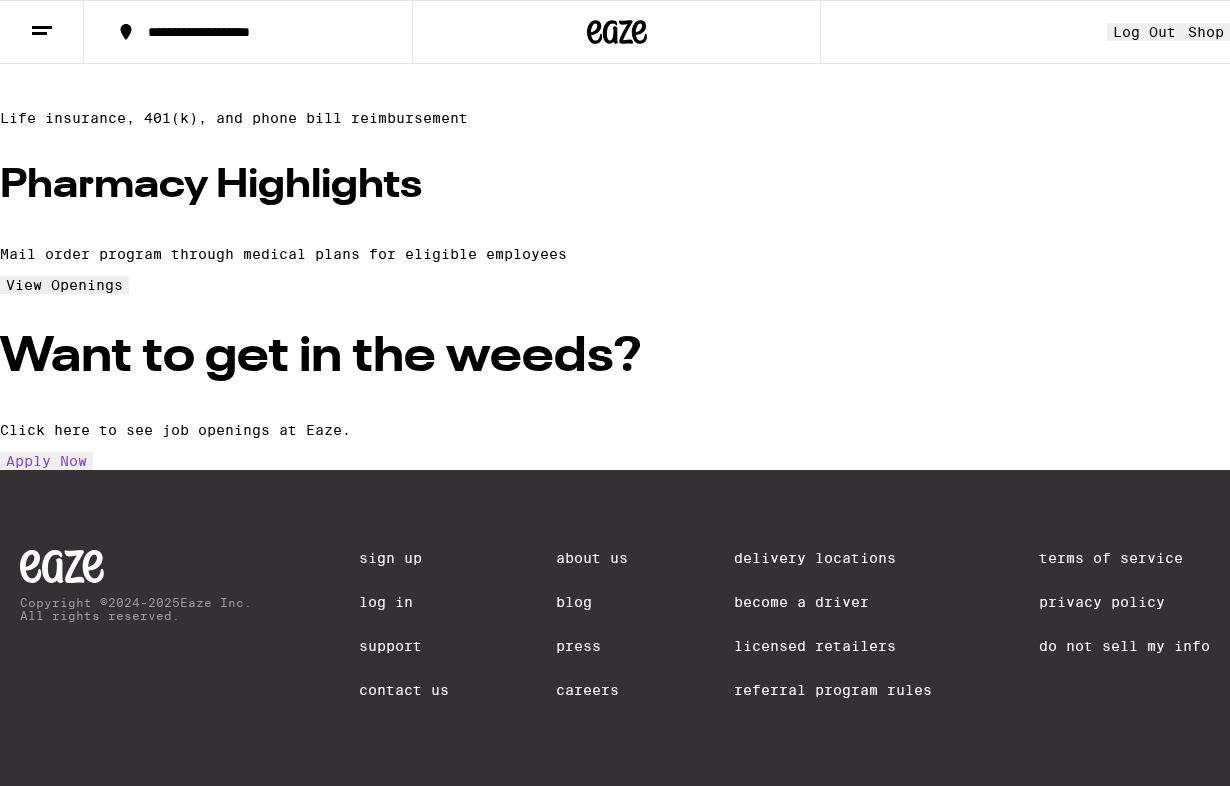 click on "View Openings" at bounding box center [64, 285] 